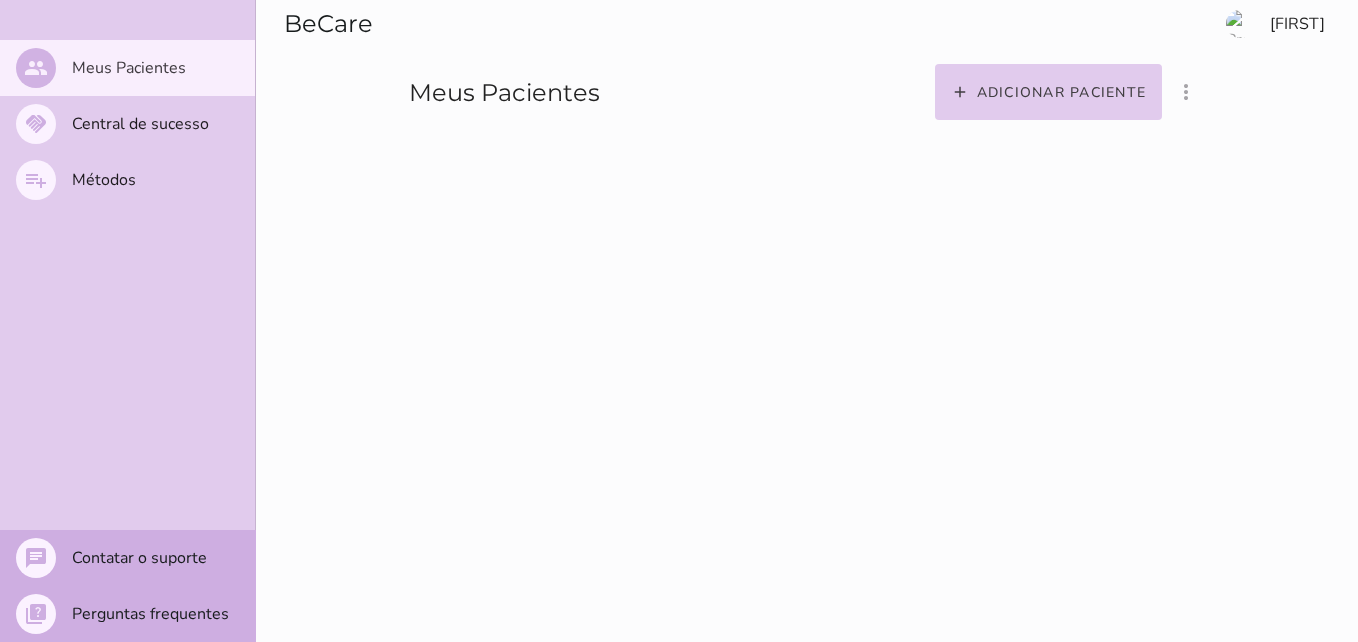 scroll, scrollTop: 0, scrollLeft: 0, axis: both 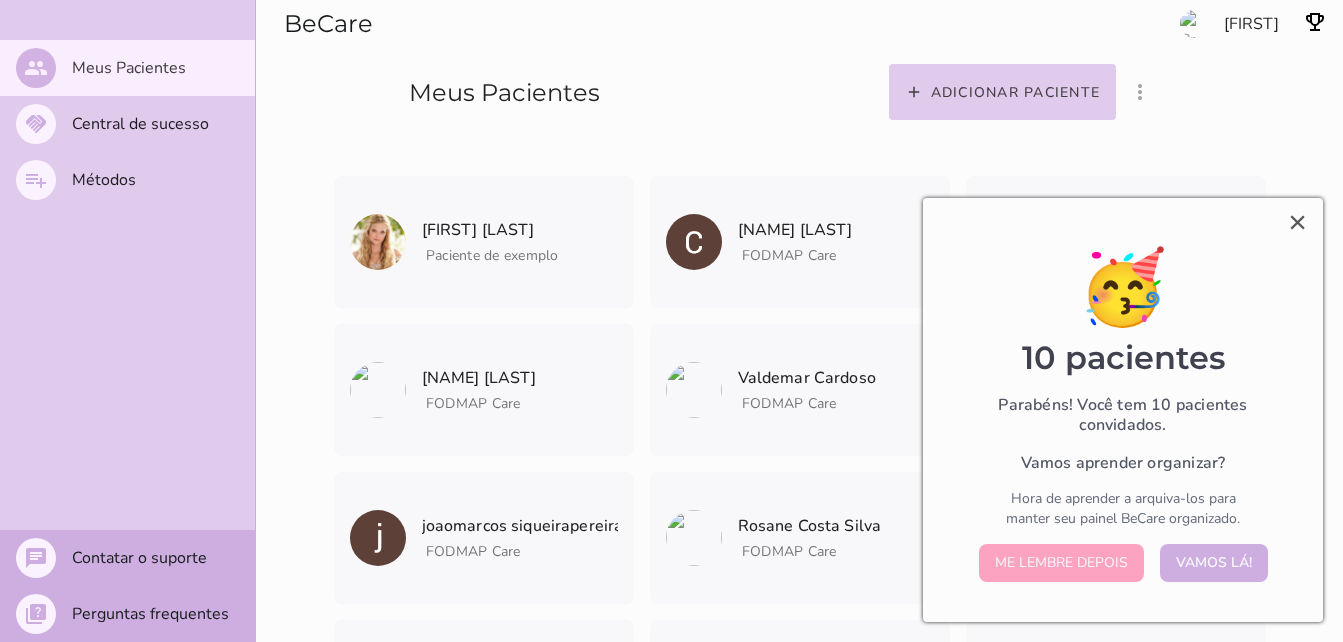 click on "Me lembre depois" at bounding box center [1061, 563] 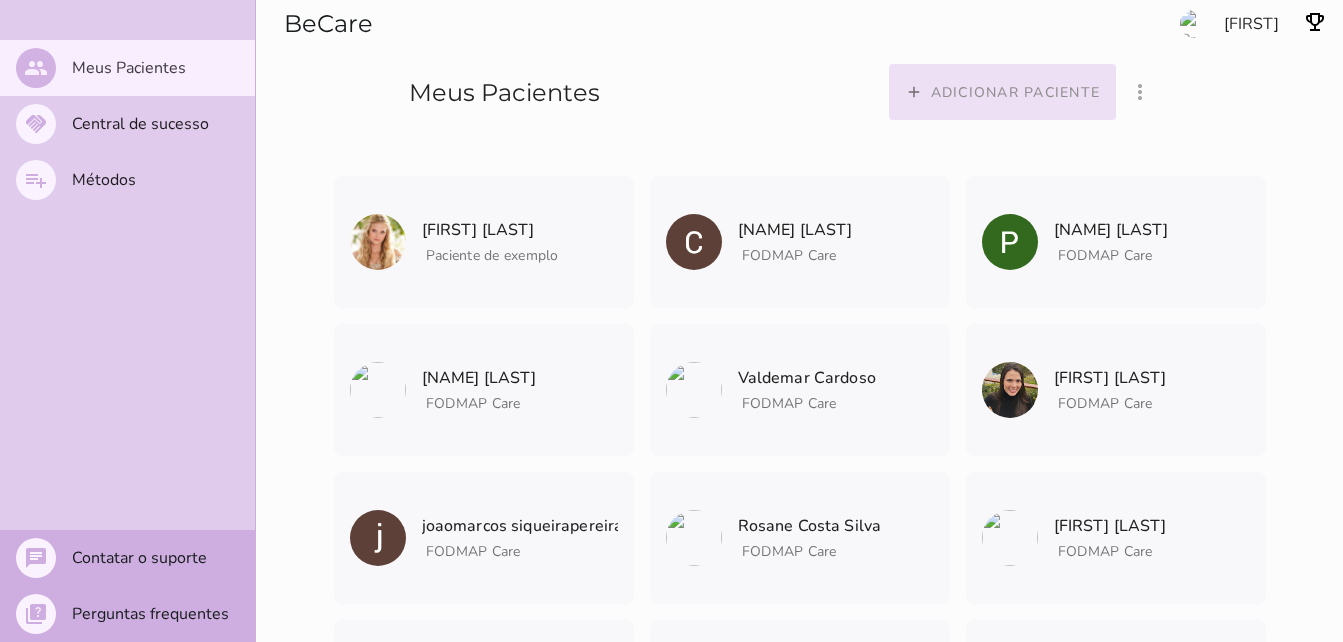 click on "Adicionar paciente" at bounding box center (0, 0) 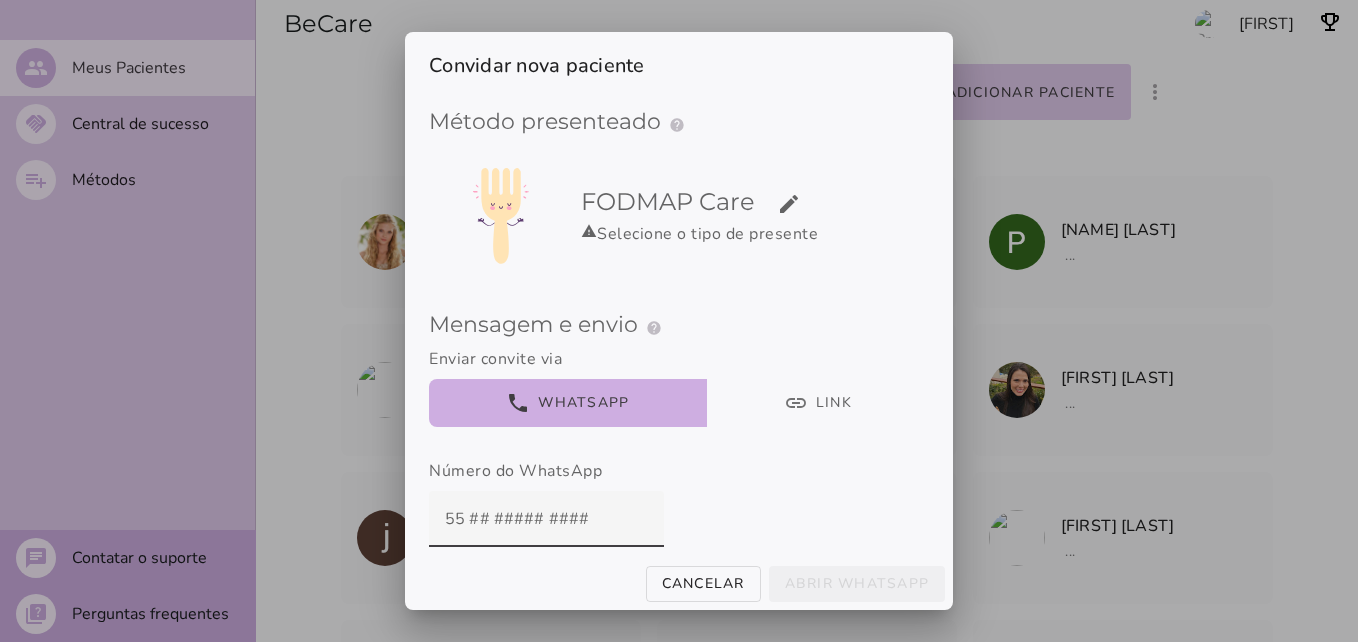 scroll, scrollTop: 7, scrollLeft: 0, axis: vertical 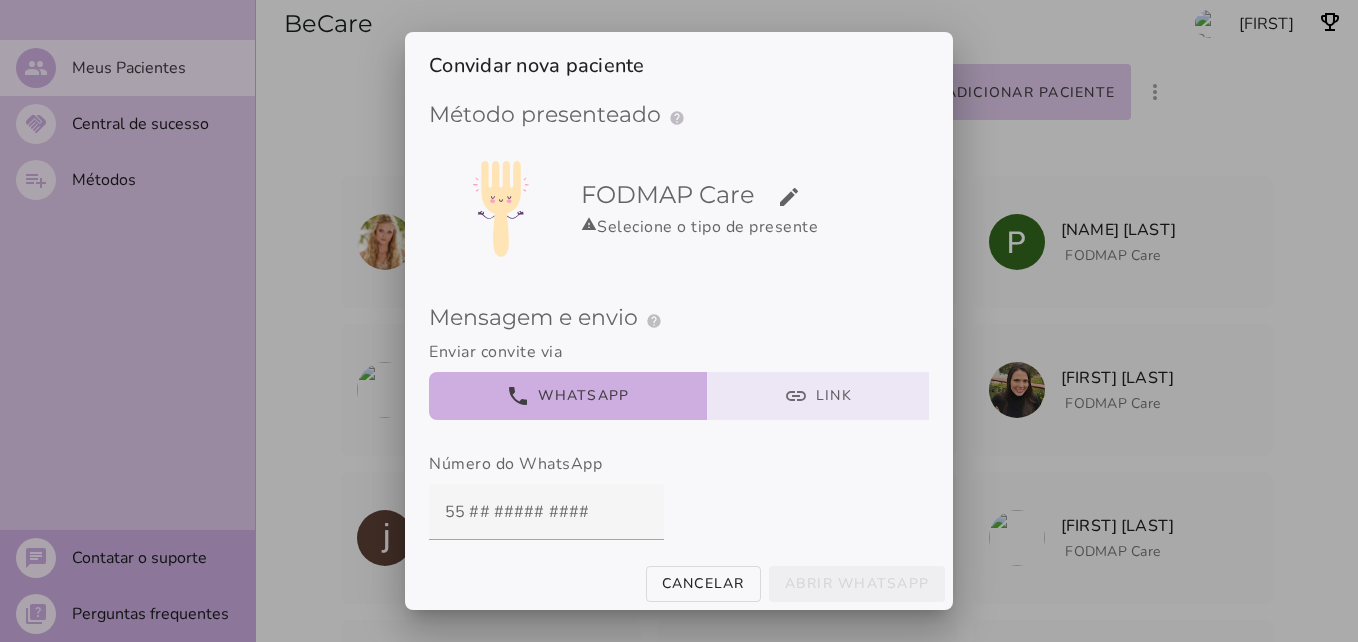 click on "link
Link" at bounding box center (818, 396) 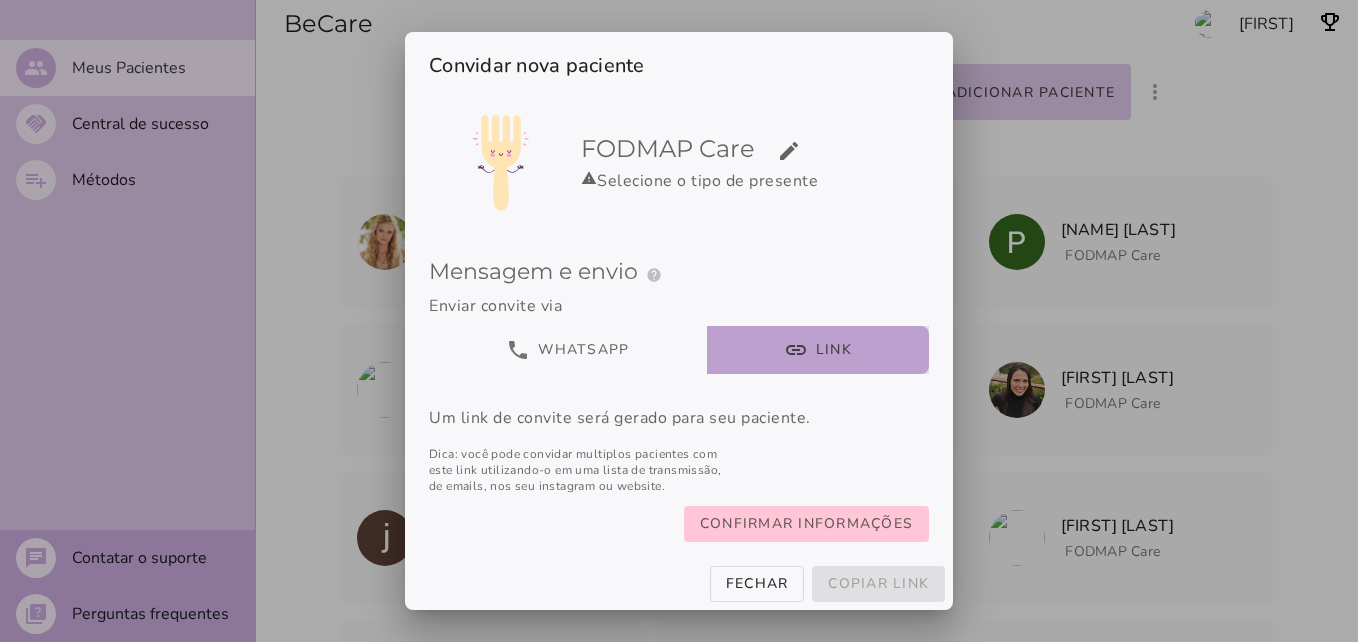 scroll, scrollTop: 91, scrollLeft: 0, axis: vertical 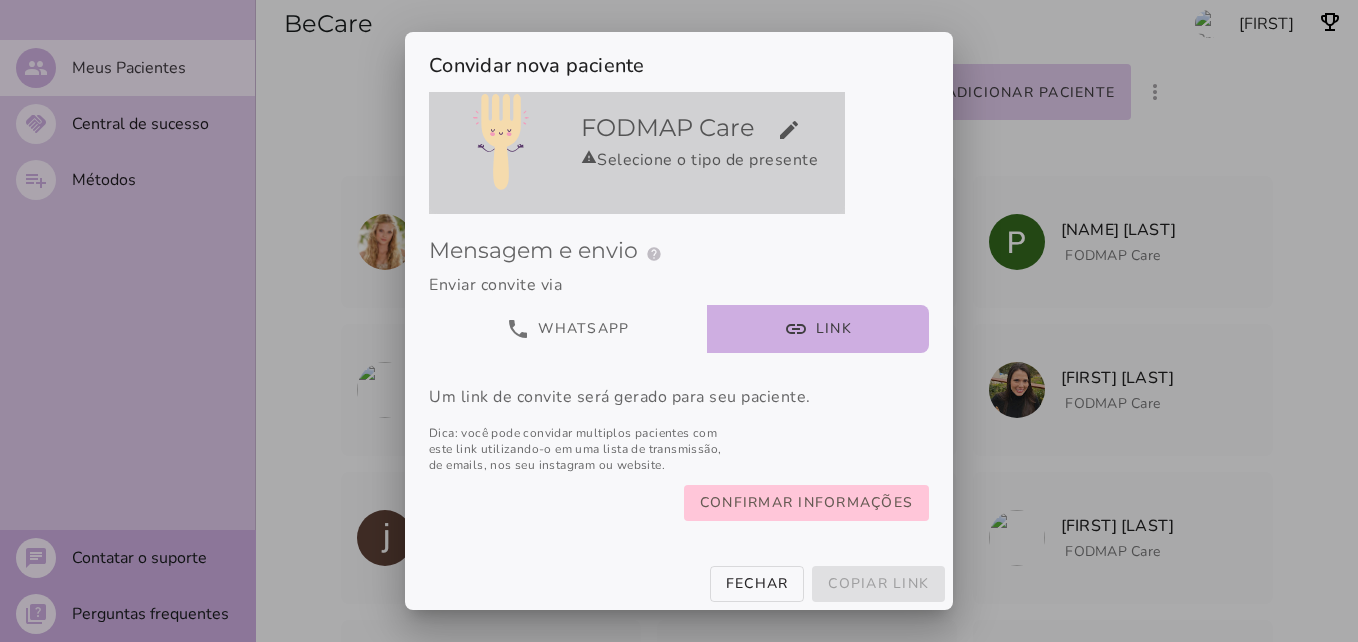 click on "warning
Selecione o tipo de presente" at bounding box center [709, 160] 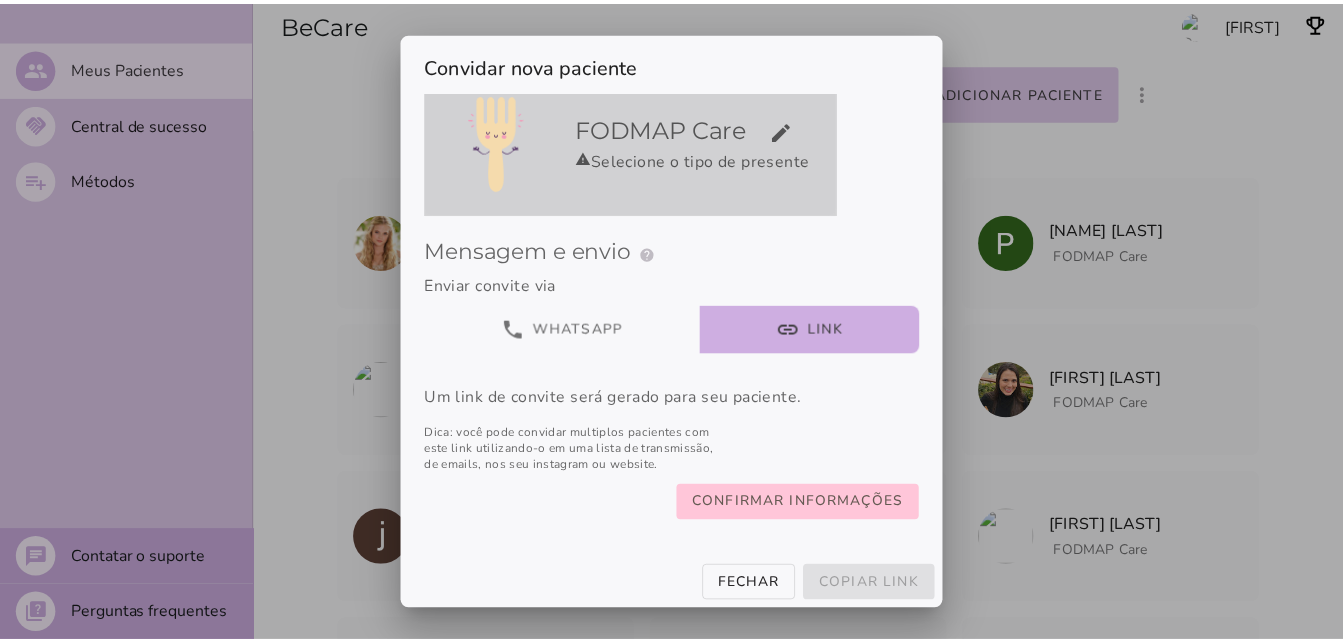 scroll, scrollTop: 0, scrollLeft: 0, axis: both 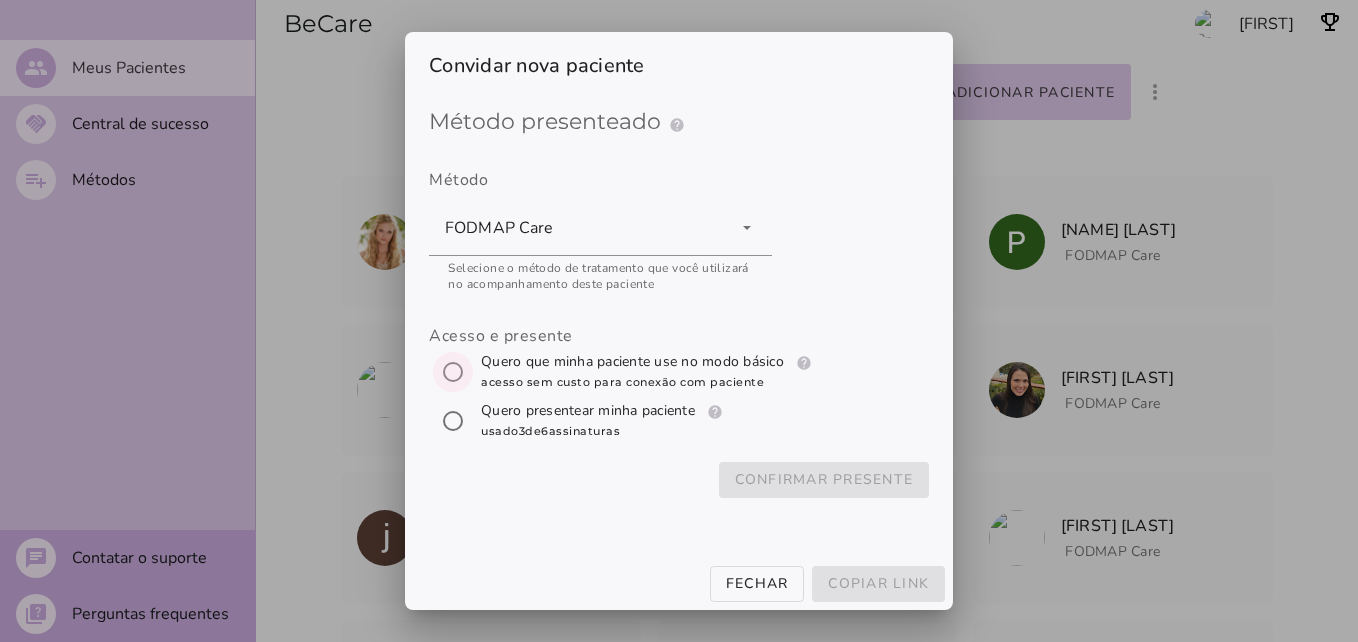 click at bounding box center (453, 372) 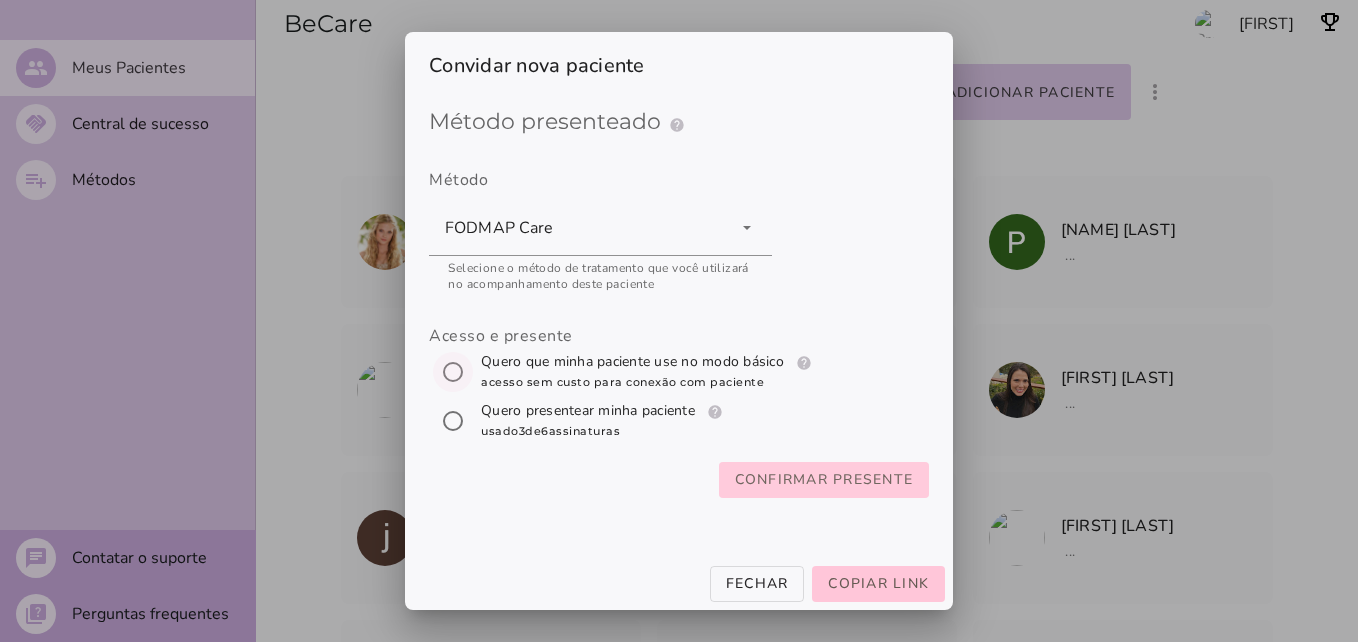 click on "Confirmar presente" at bounding box center (0, 0) 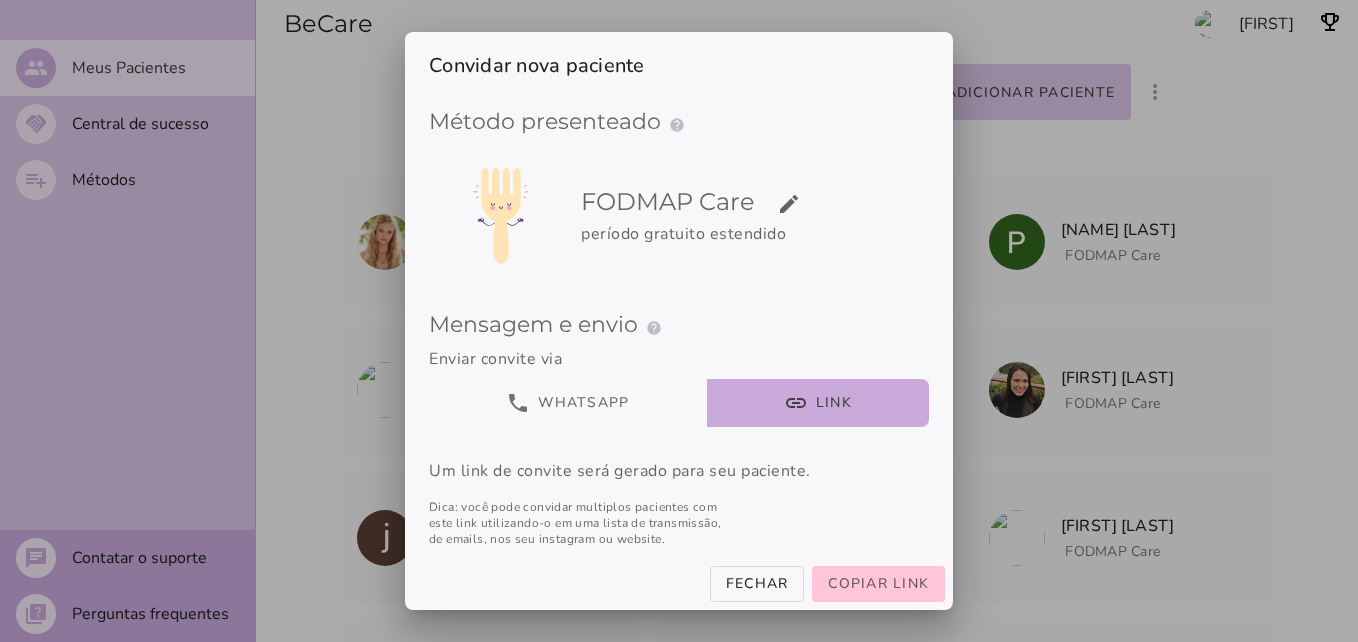 click on "link
Link" at bounding box center [818, 403] 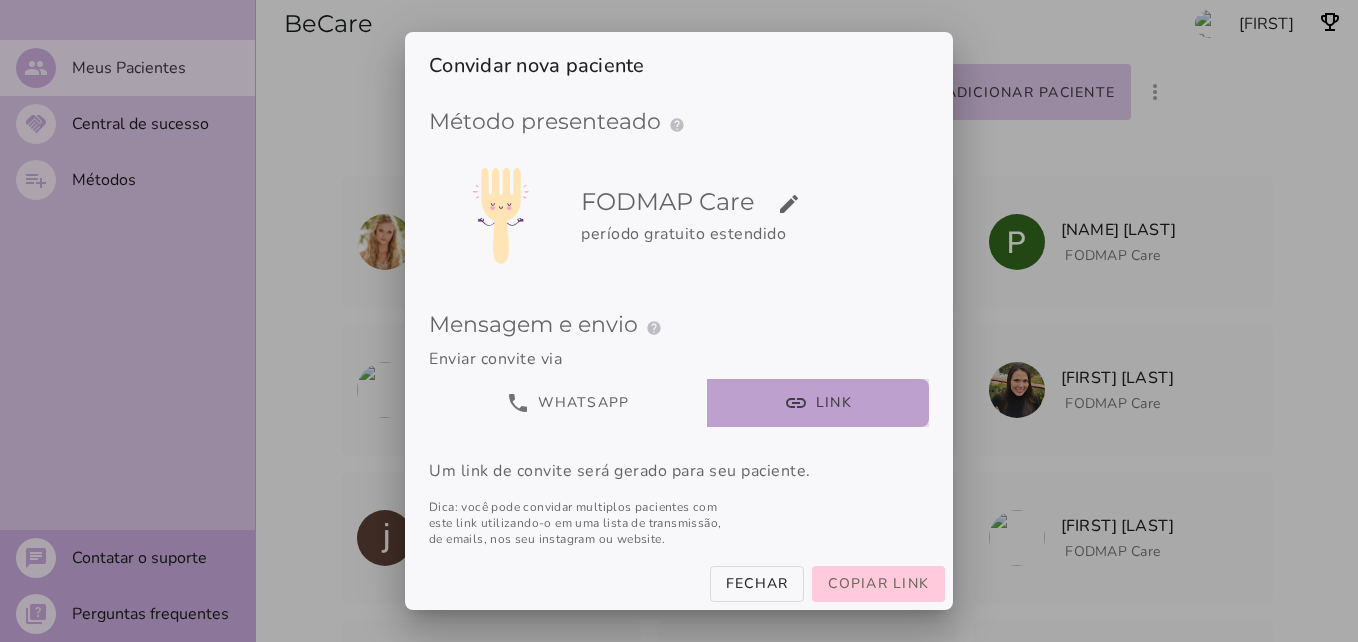 click on "Copiar link" at bounding box center [878, 583] 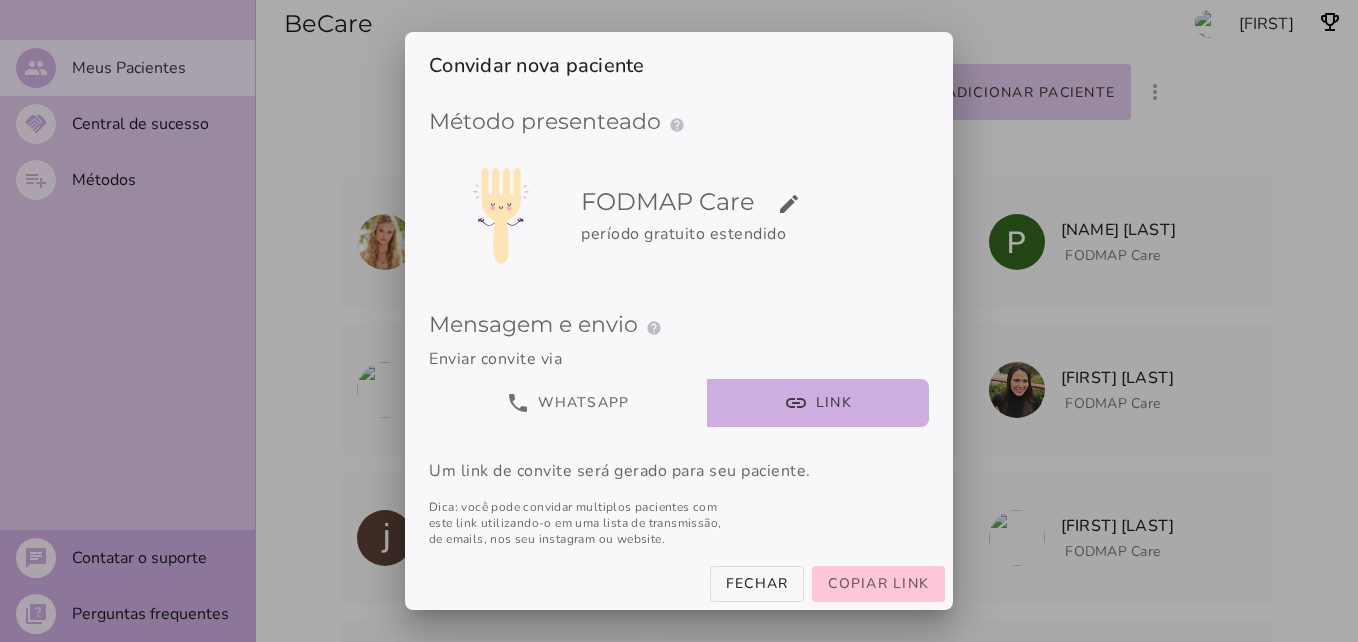 click at bounding box center (679, 321) 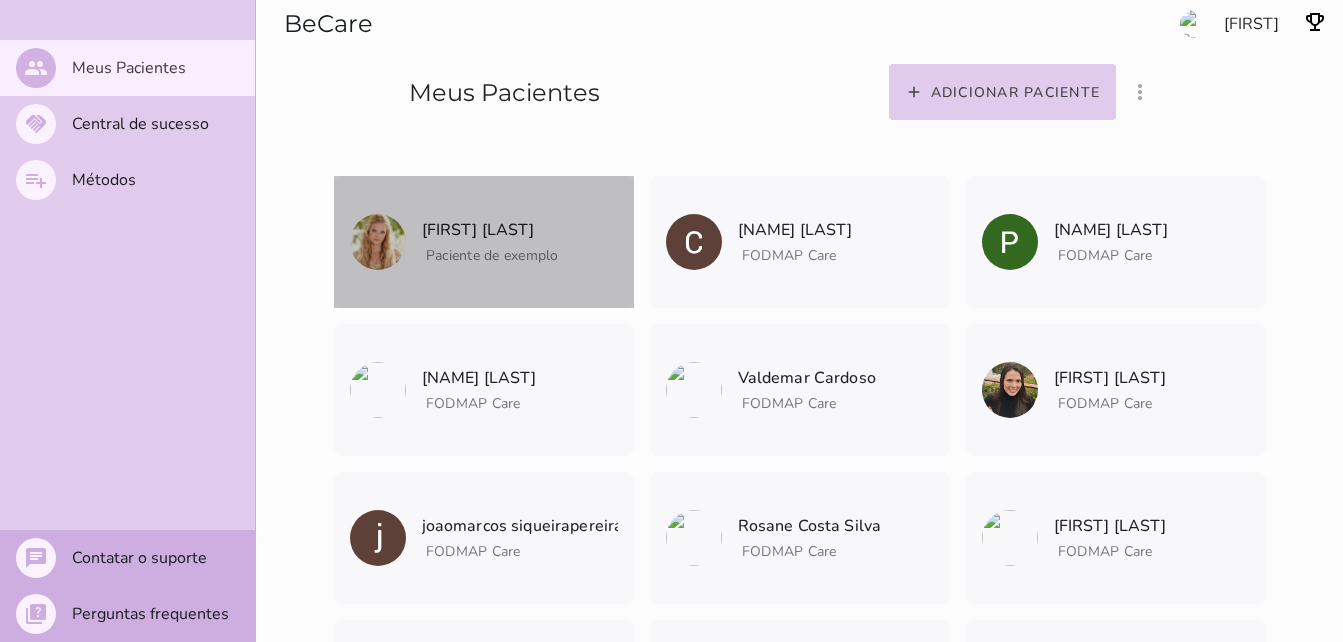 click on "[FIRST] [LAST]
Paciente de exemplo" 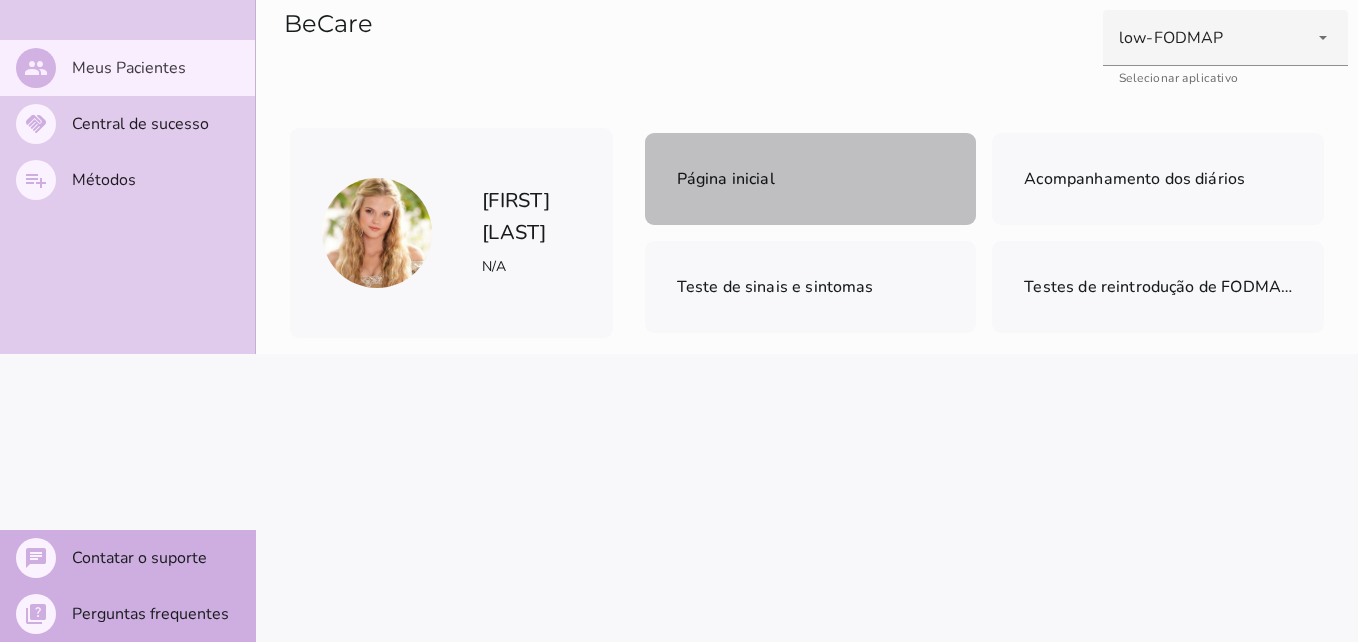 click on "Página inicial" at bounding box center [811, 179] 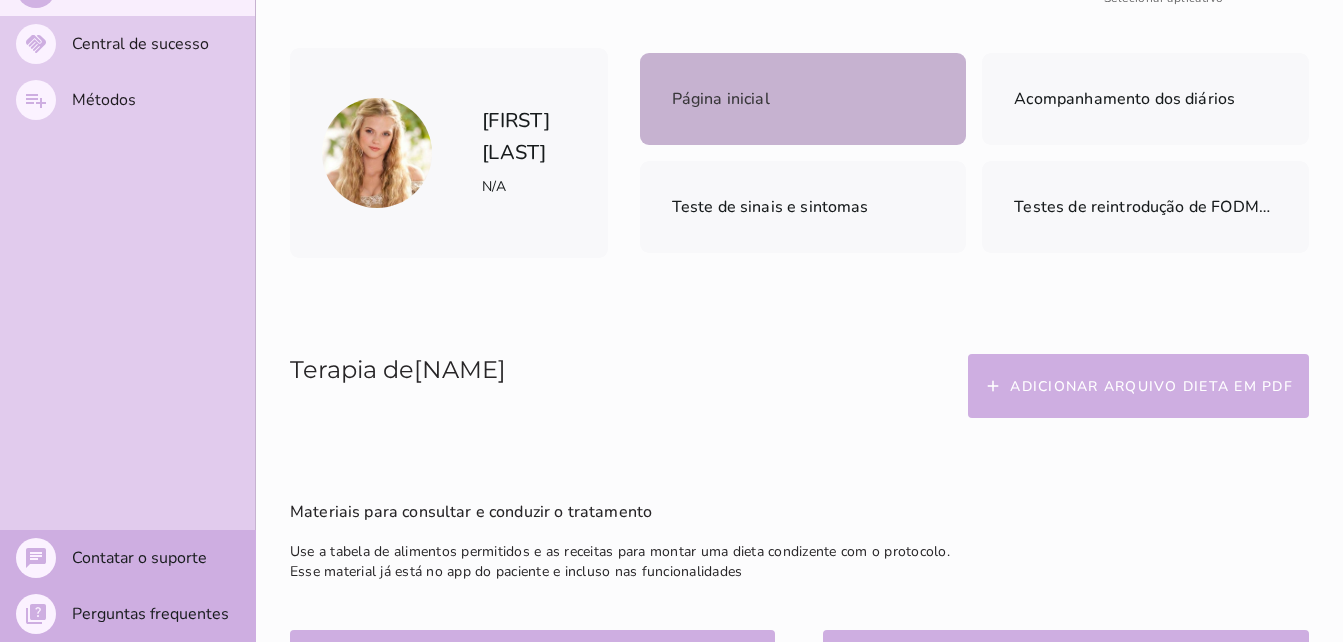 scroll, scrollTop: 641, scrollLeft: 0, axis: vertical 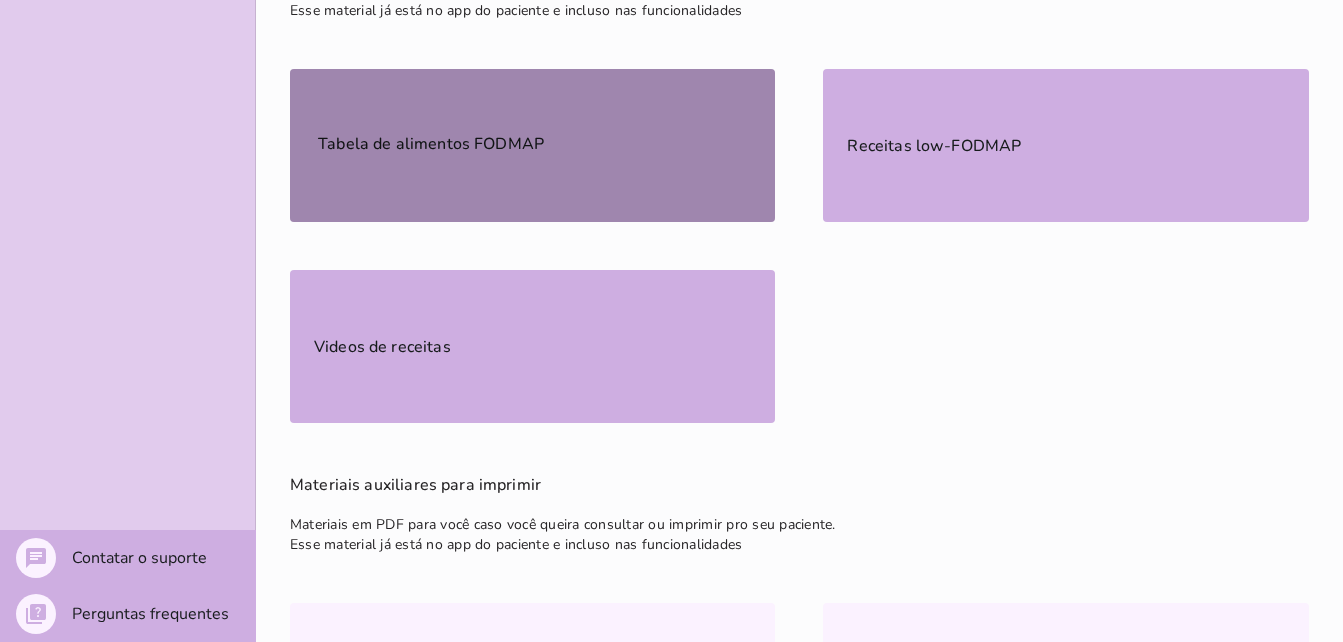 click on "Tabela de alimentos FODMAP" at bounding box center (532, 145) 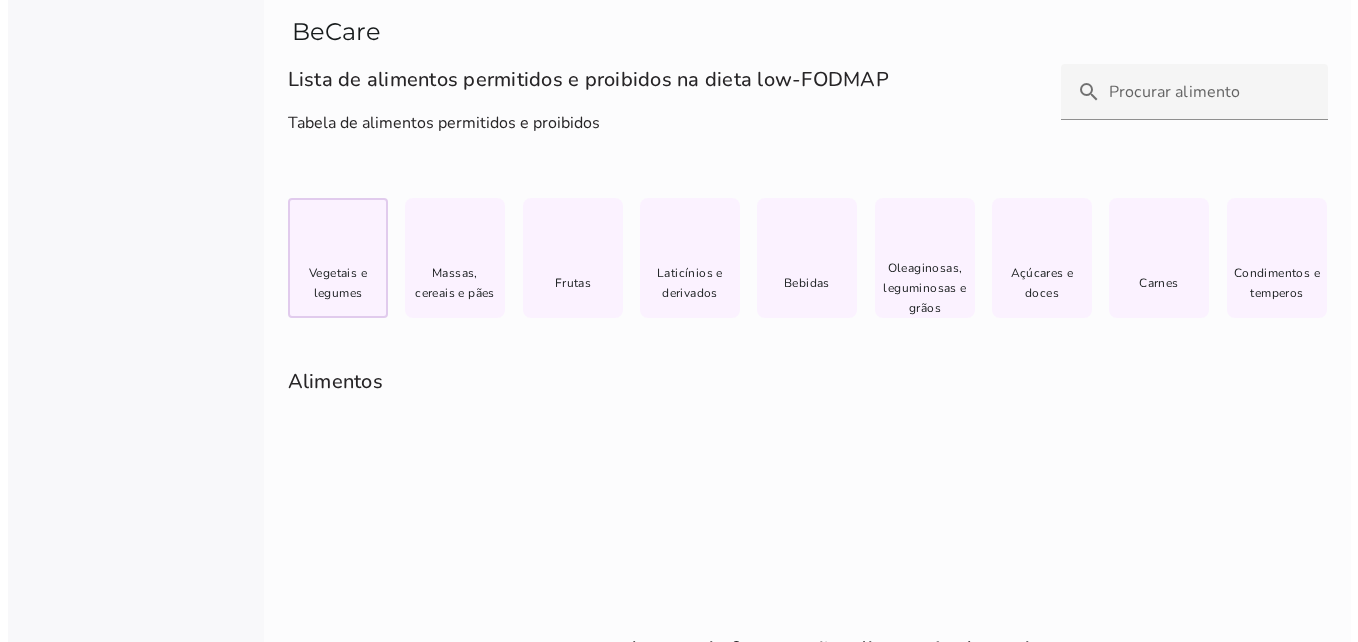 scroll, scrollTop: 0, scrollLeft: 0, axis: both 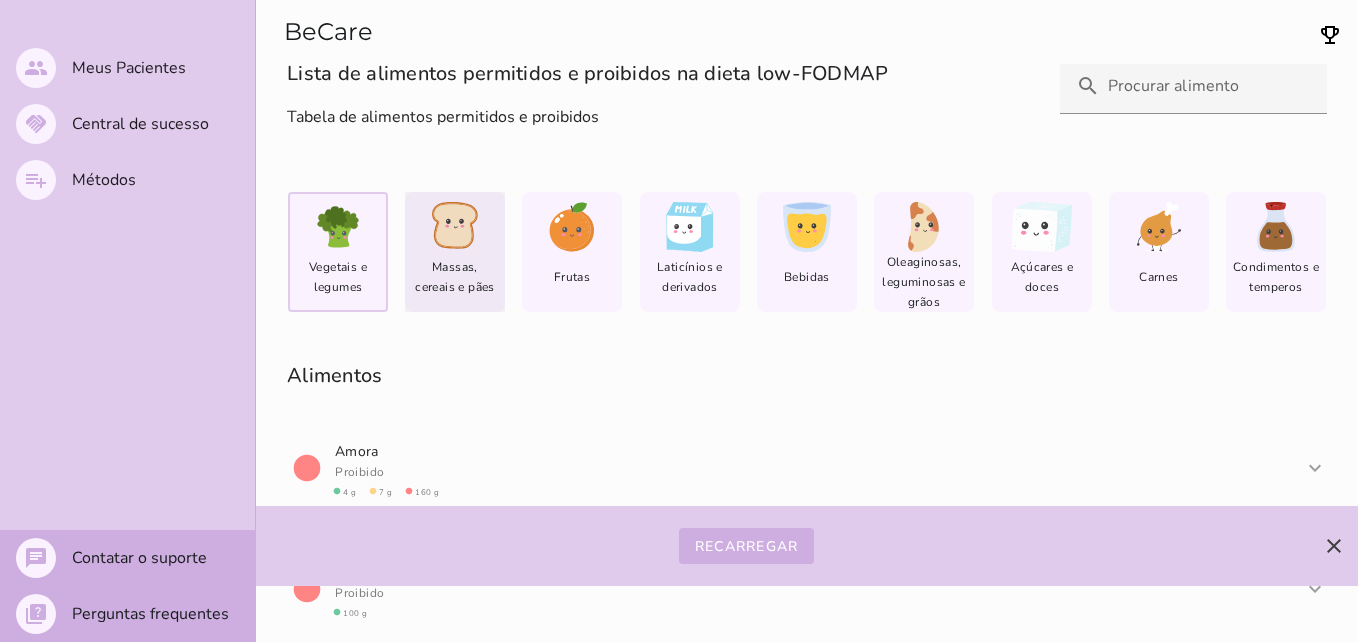 type 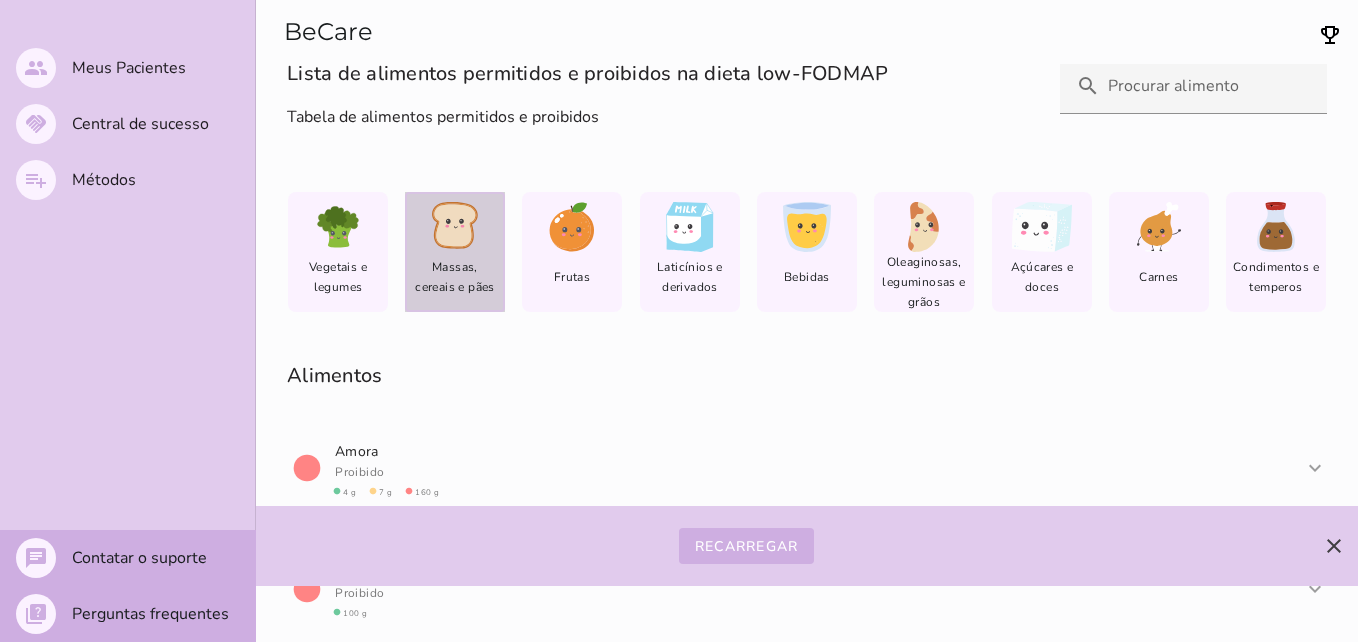 click on "Massas, cereais e pães" at bounding box center [455, 252] 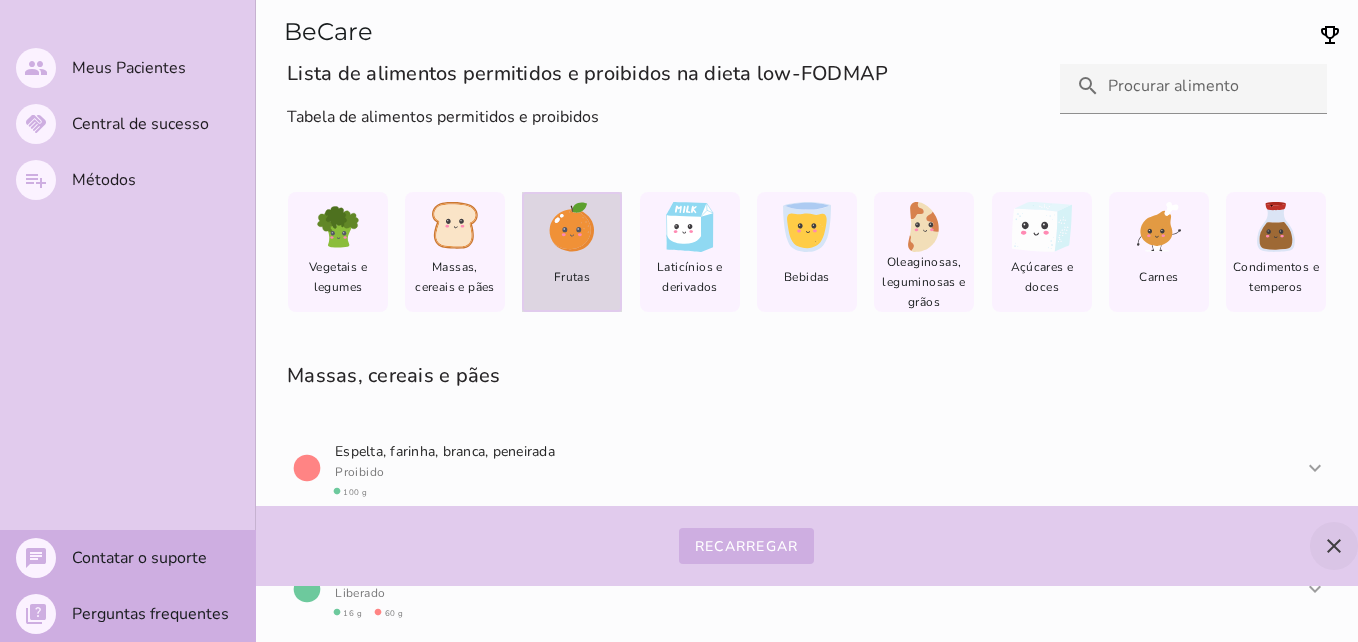 click on "close" 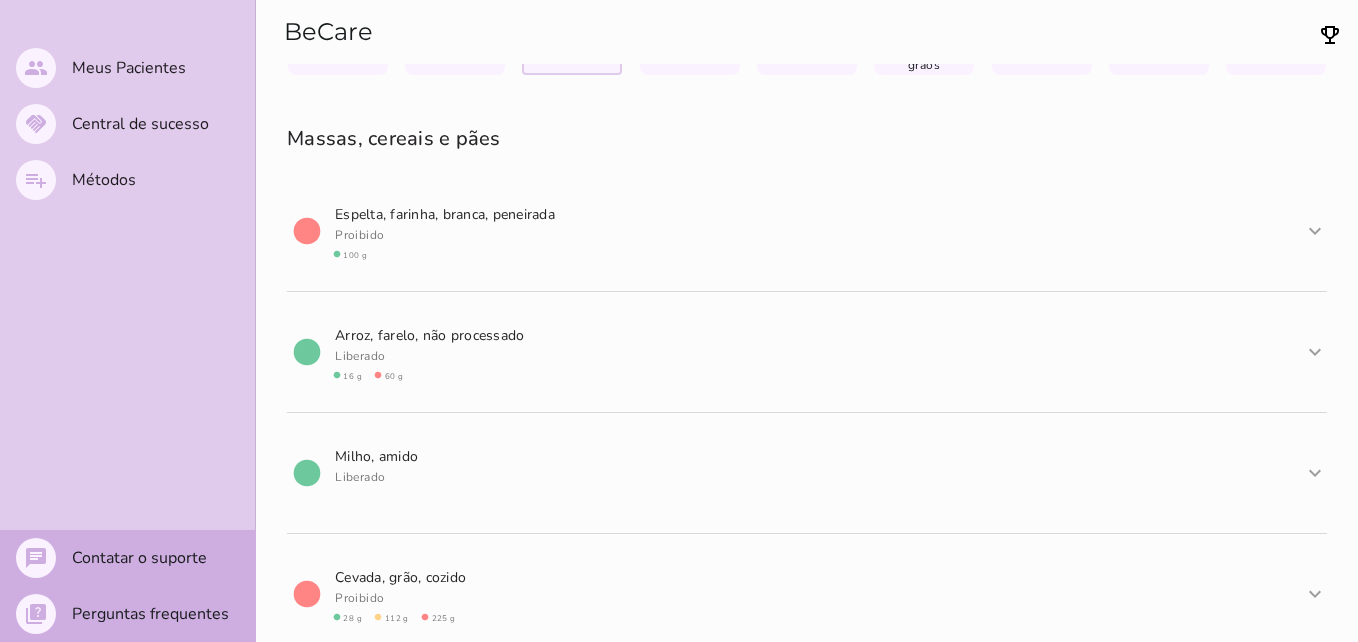 scroll, scrollTop: 75, scrollLeft: 0, axis: vertical 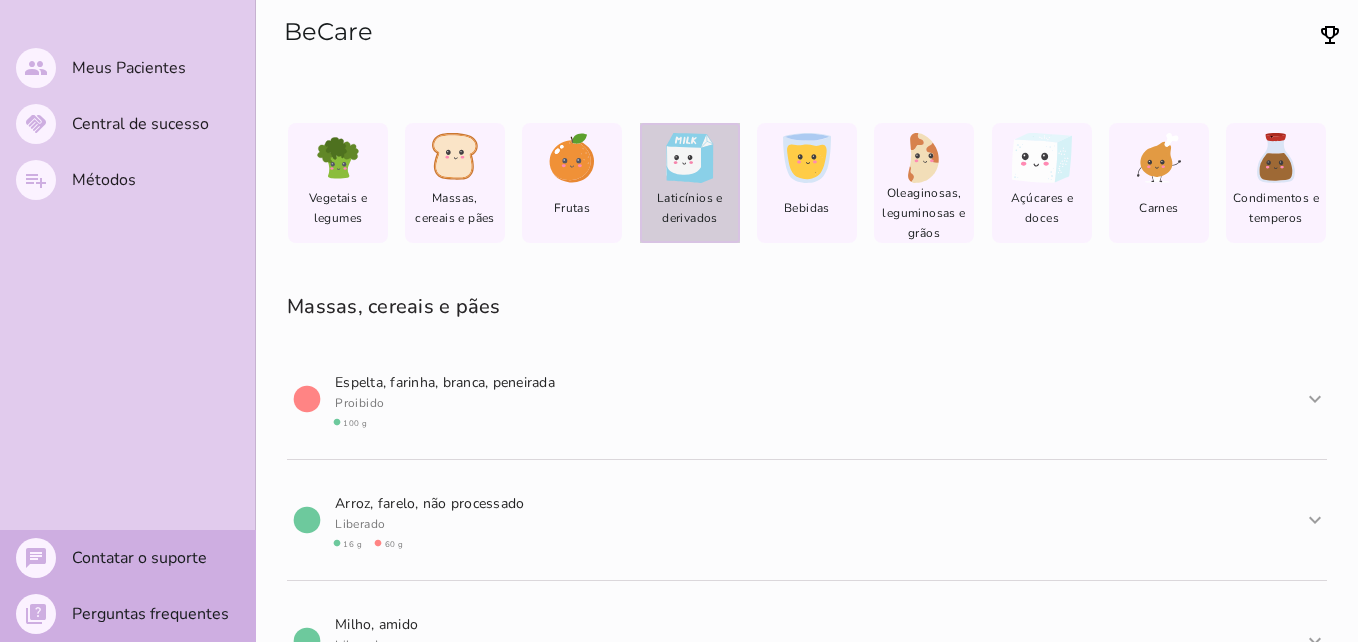 click on "Laticínios e derivados" at bounding box center (690, 208) 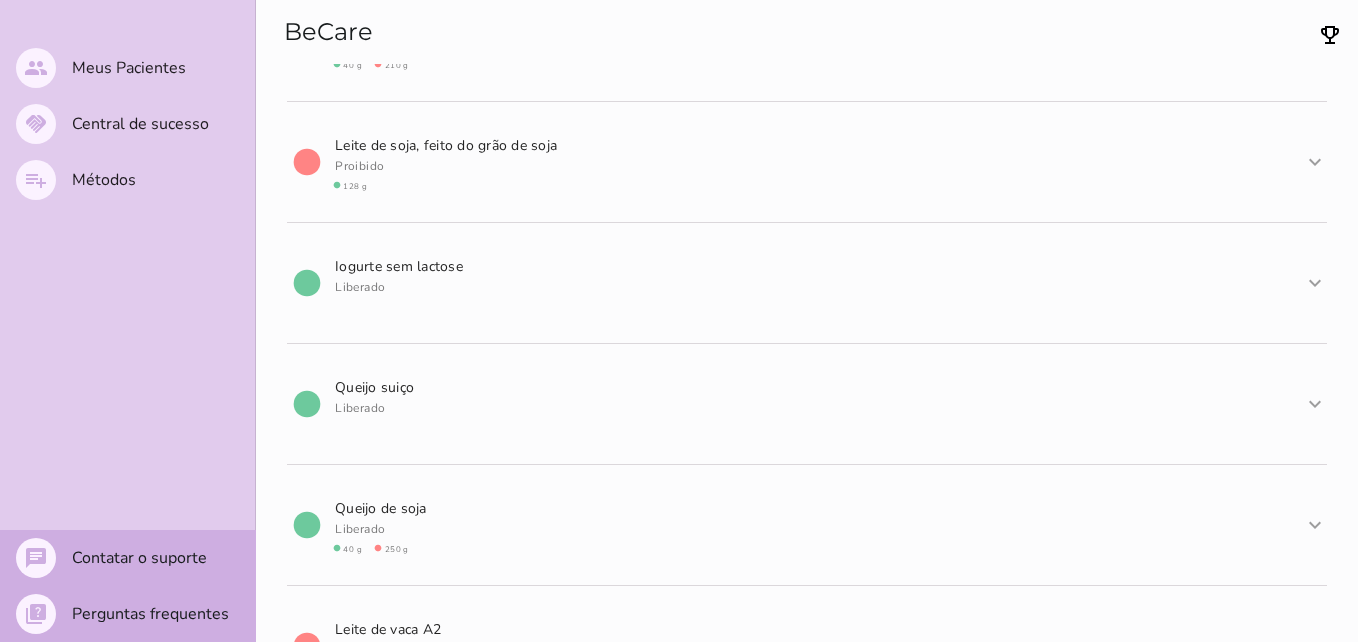 scroll, scrollTop: 701, scrollLeft: 0, axis: vertical 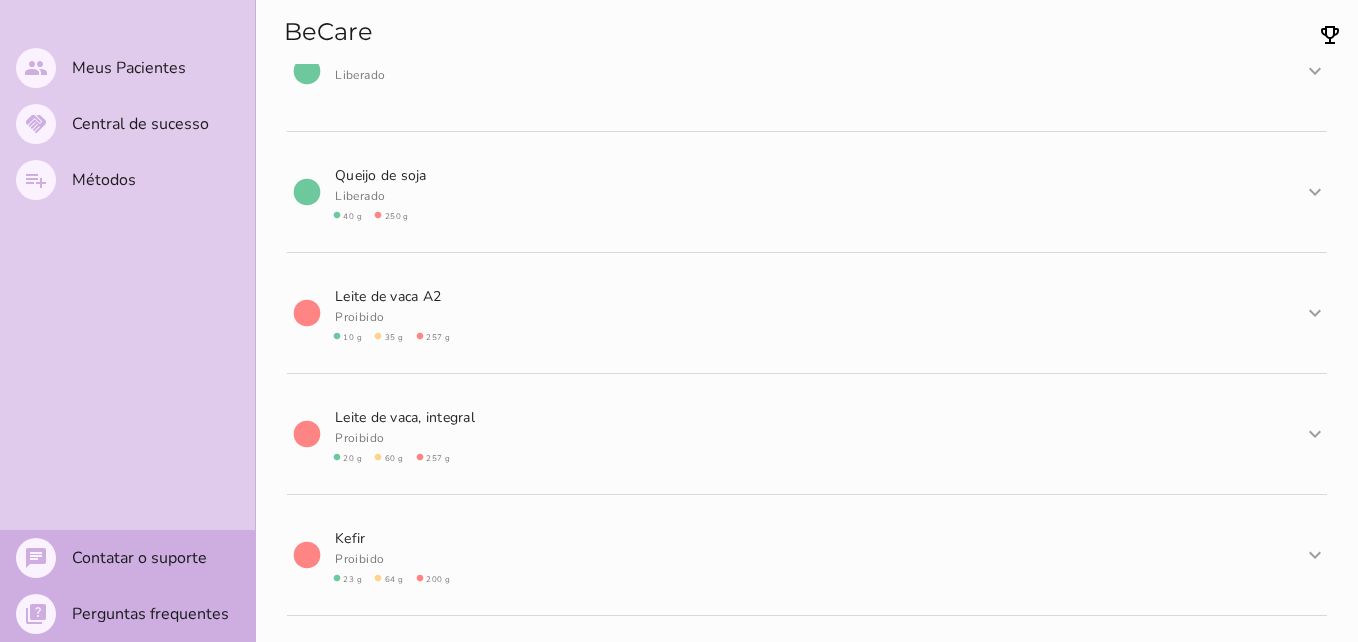 click at bounding box center (679, 321) 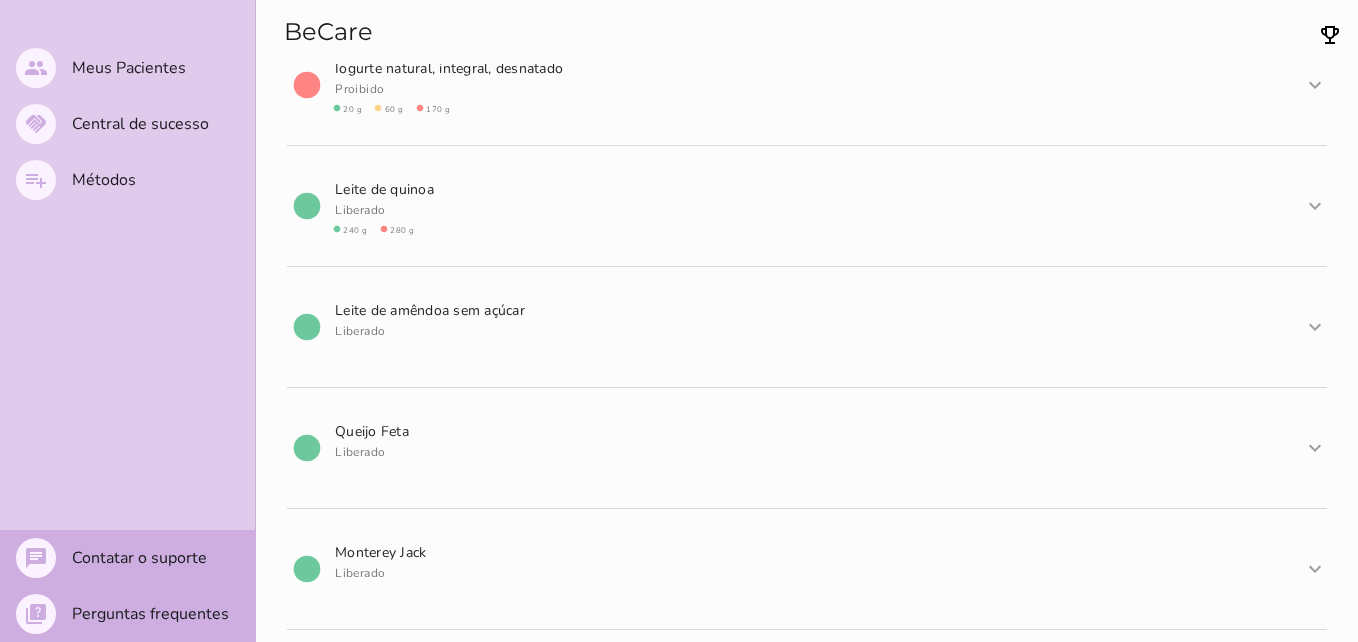 scroll, scrollTop: 2075, scrollLeft: 0, axis: vertical 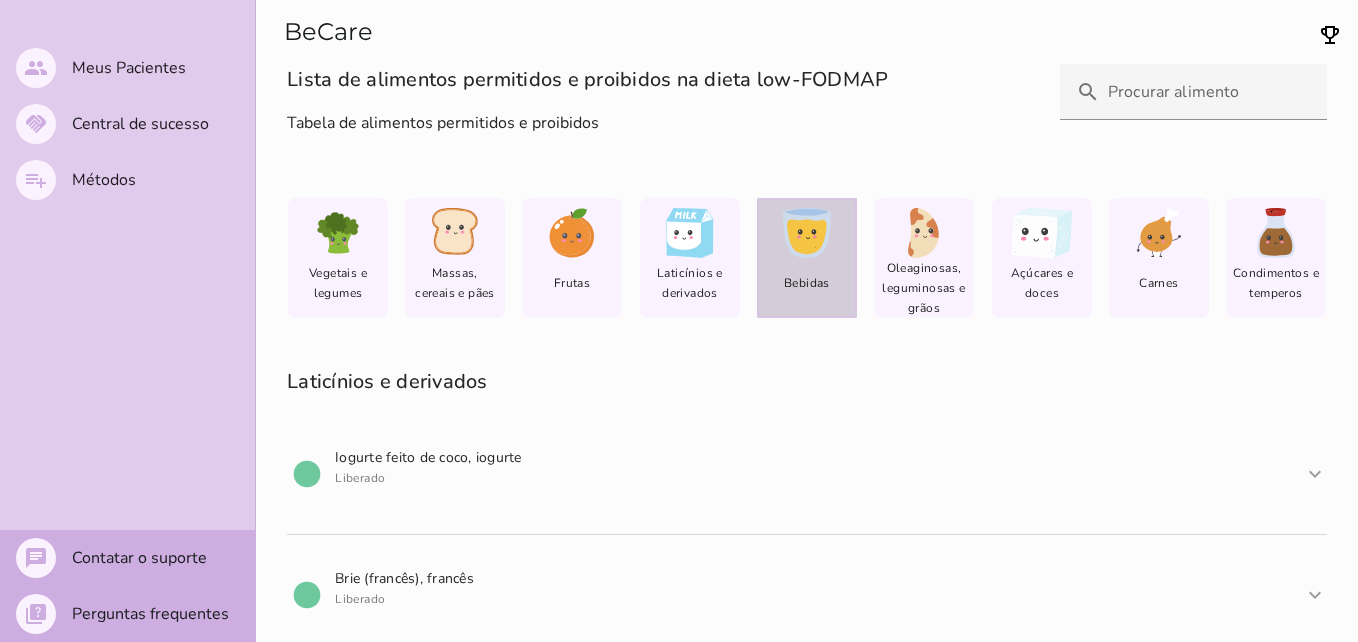 click 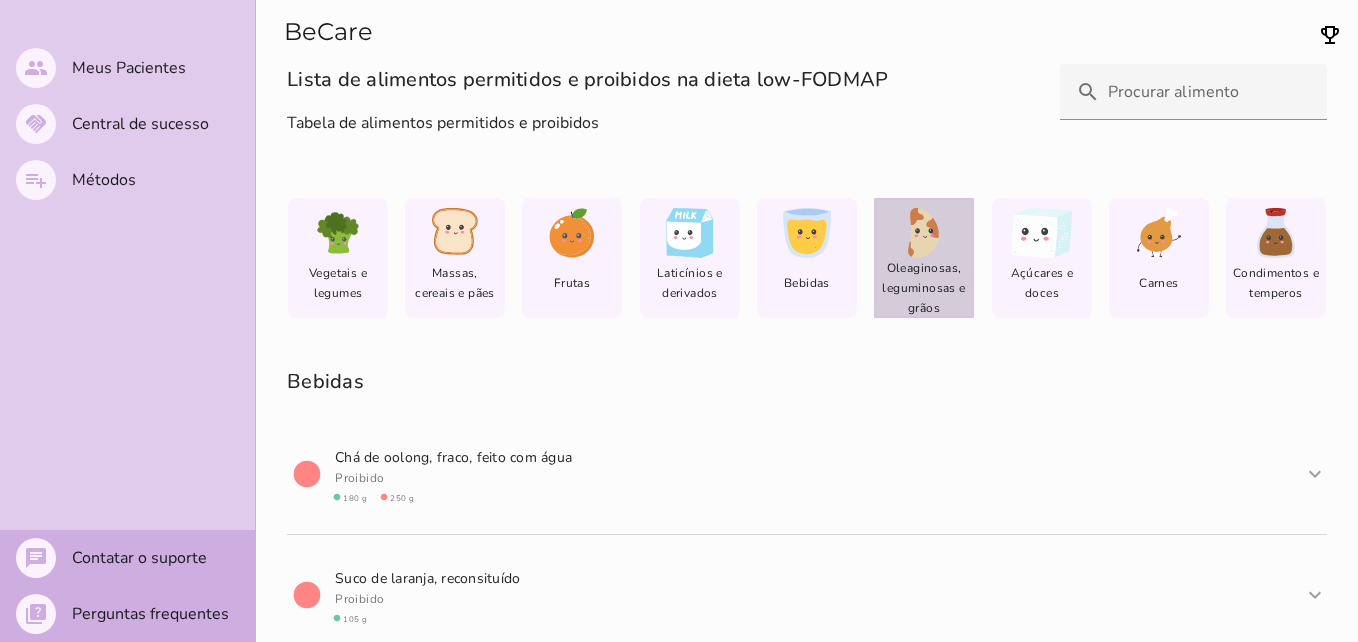 click on "Oleaginosas, leguminosas e grãos" at bounding box center [924, 288] 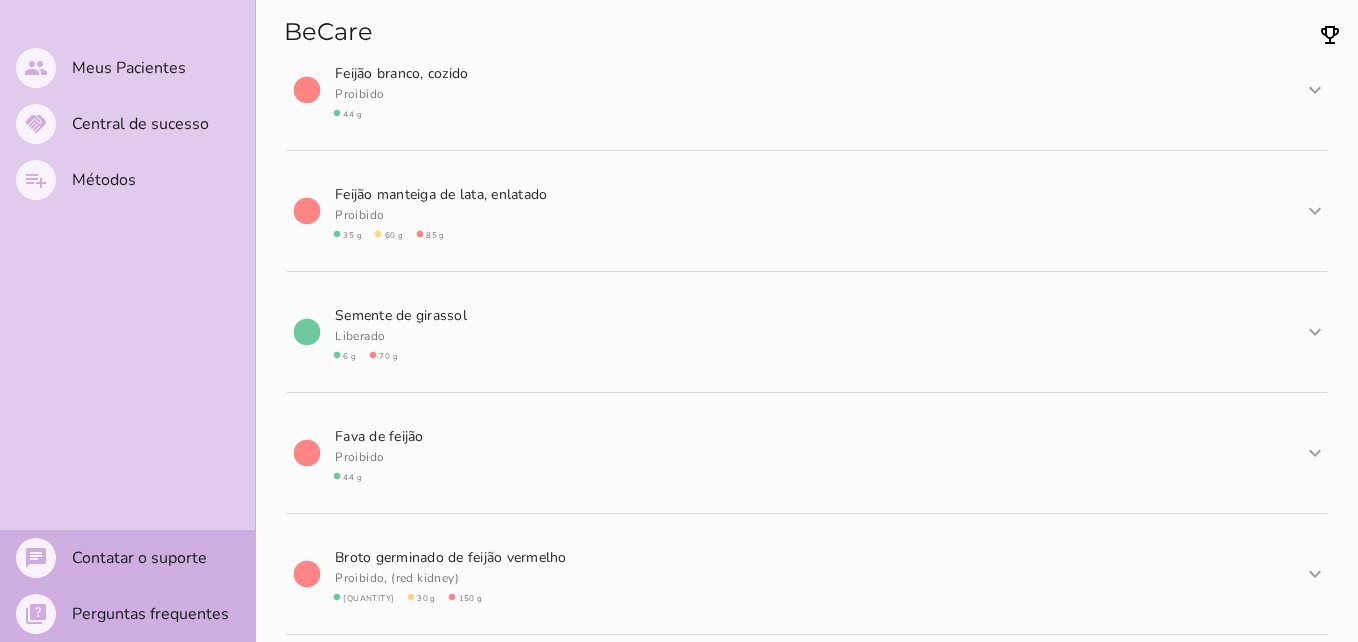 scroll, scrollTop: 0, scrollLeft: 0, axis: both 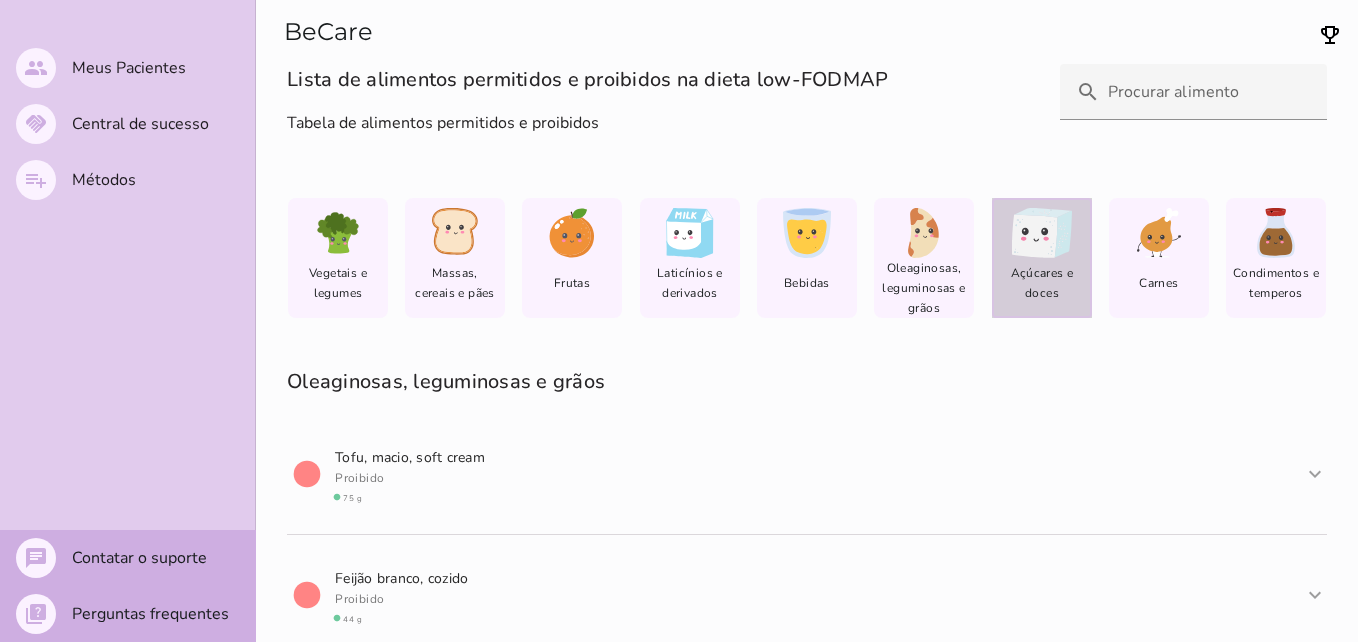 click on "lfm-list-sugar" at bounding box center (1042, 233) 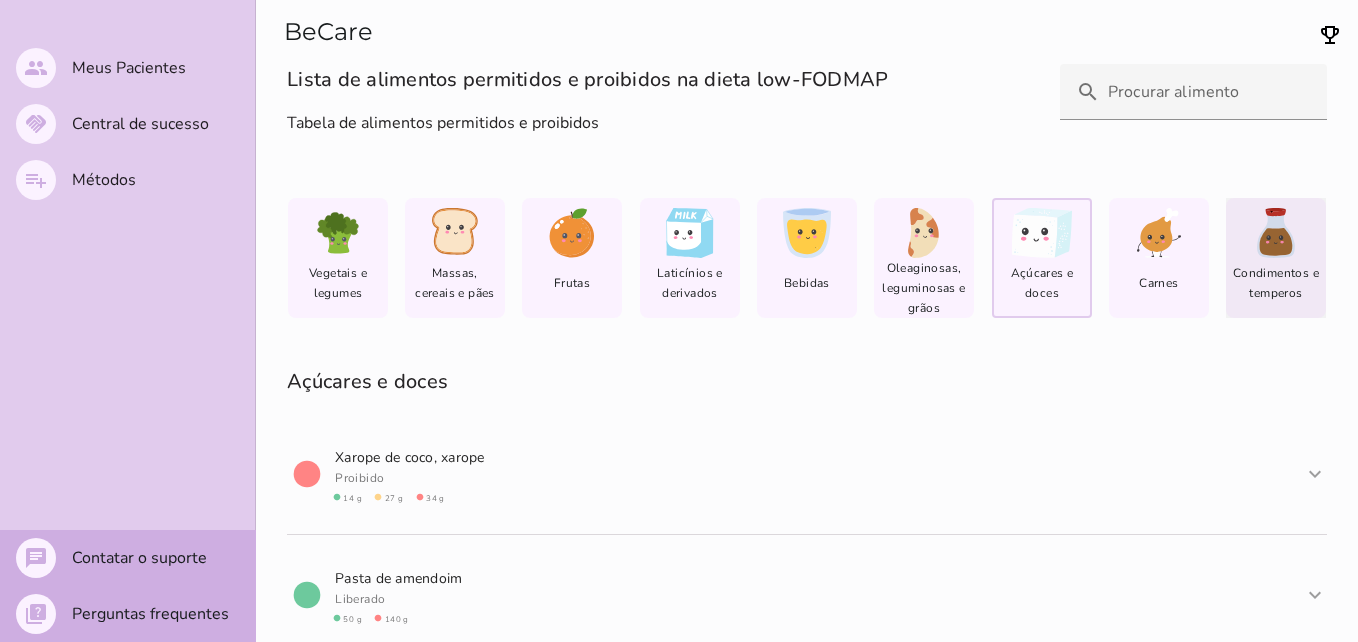 click on "Condimentos e temperos" at bounding box center [1276, 283] 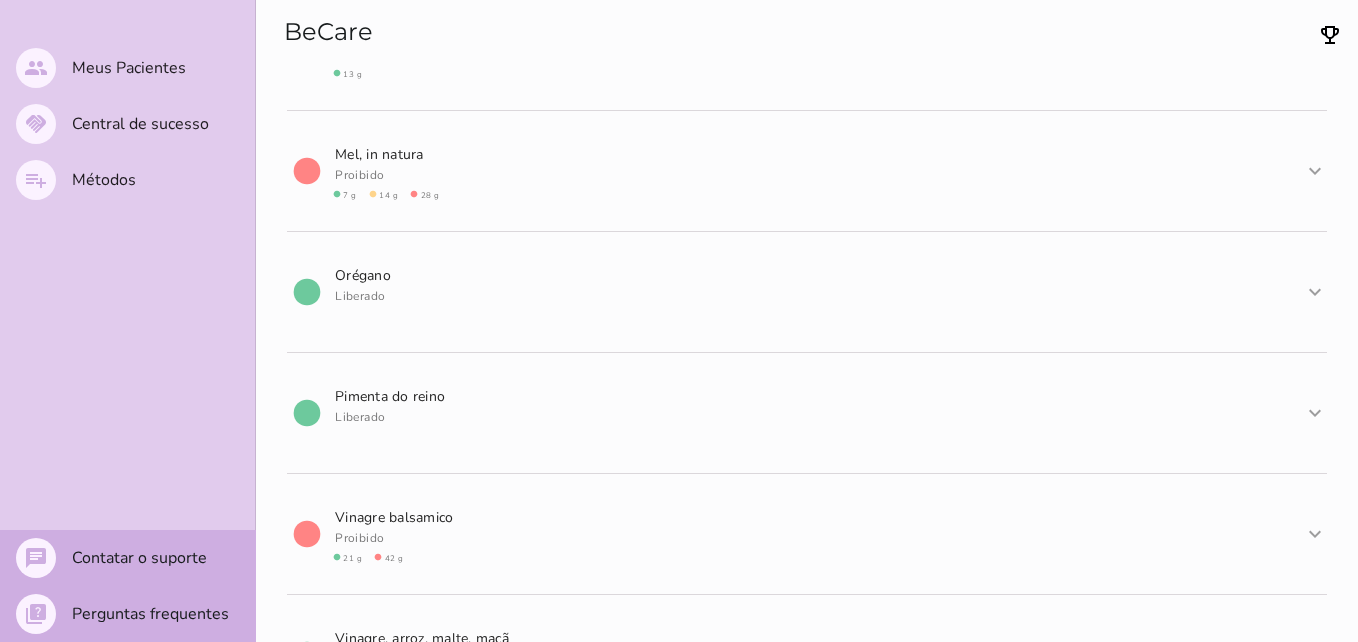 scroll, scrollTop: 854, scrollLeft: 0, axis: vertical 